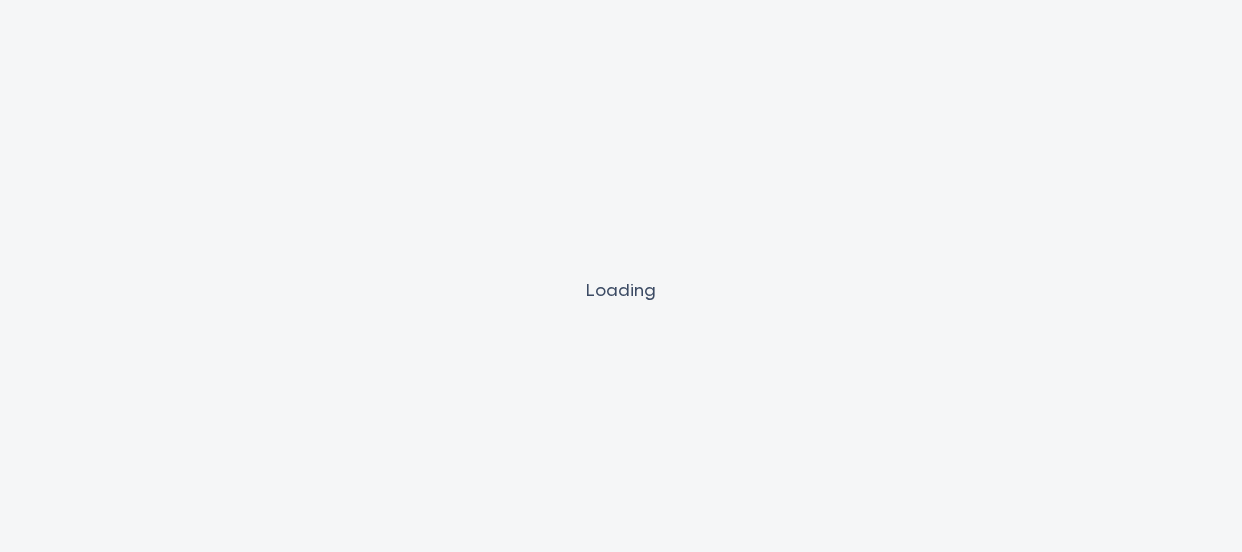 scroll, scrollTop: 0, scrollLeft: 0, axis: both 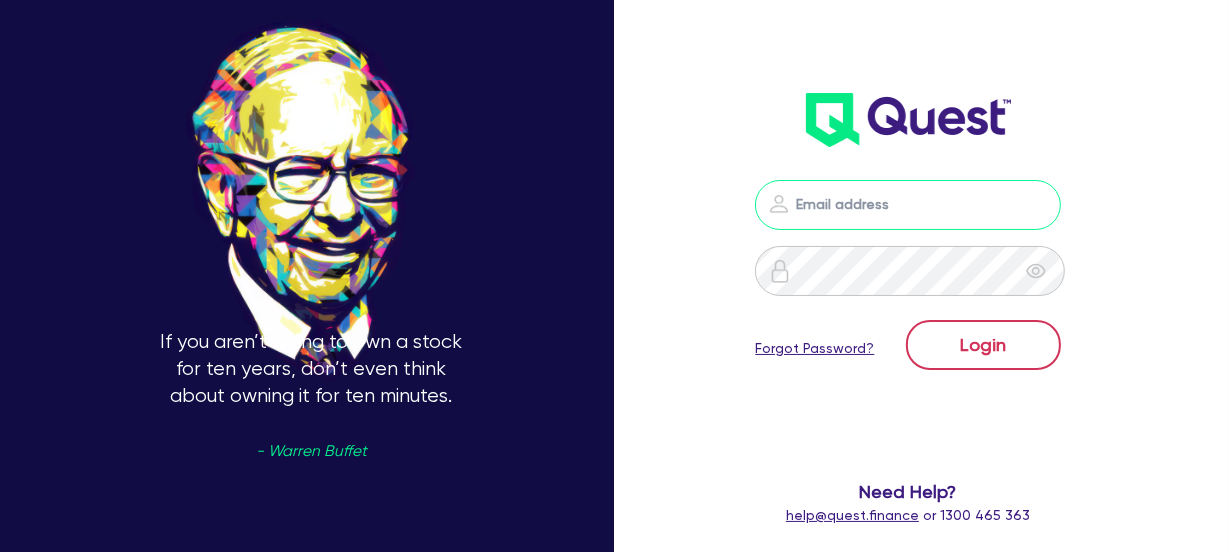 type on "[EMAIL]" 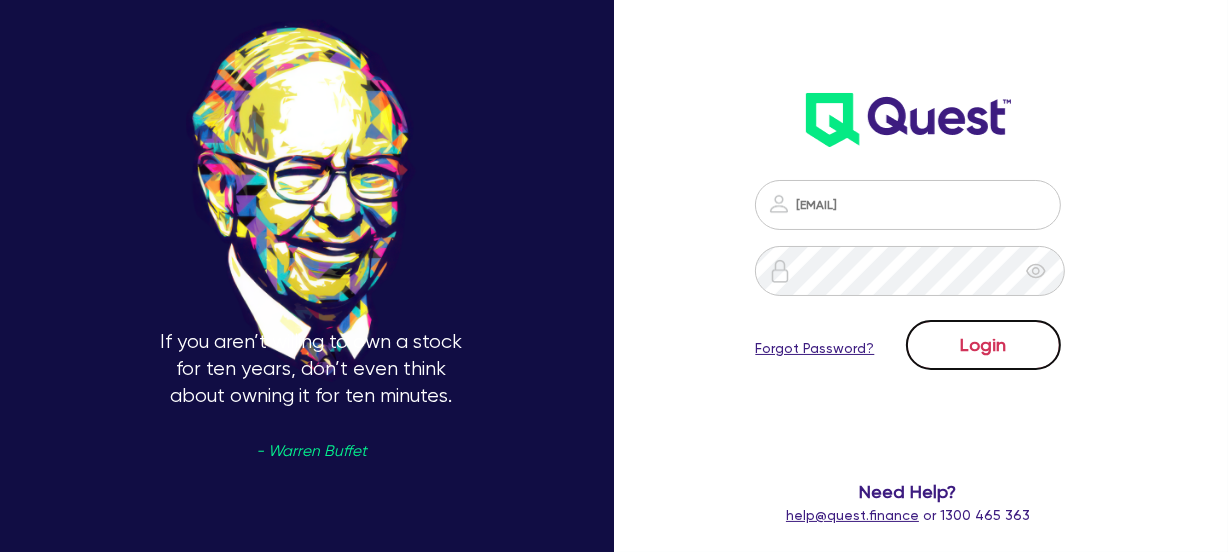 drag, startPoint x: 982, startPoint y: 333, endPoint x: 1115, endPoint y: 397, distance: 147.59743 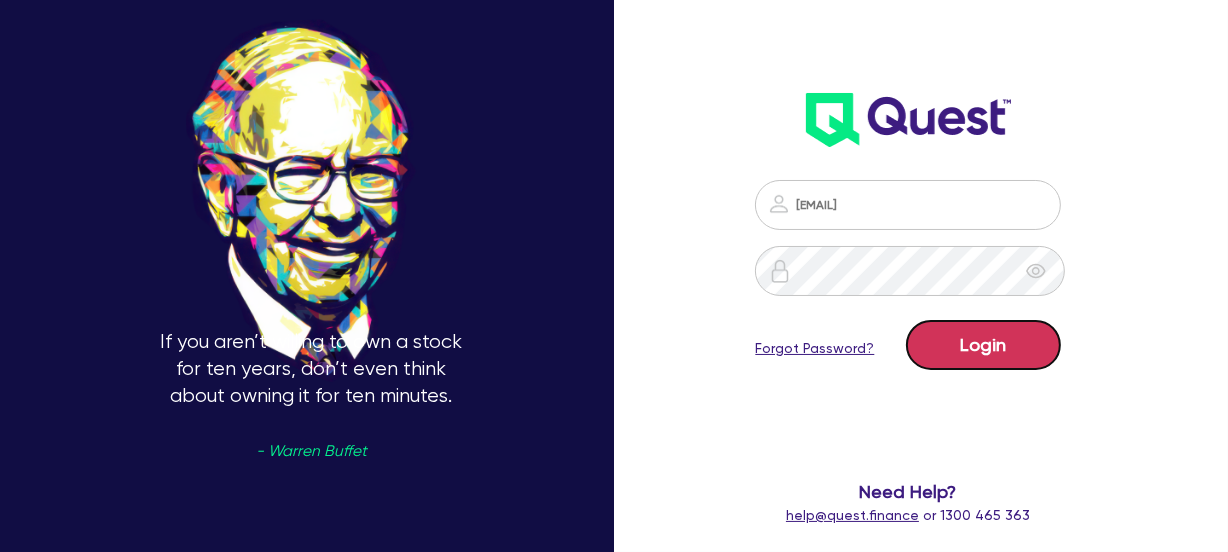 click on "Login" at bounding box center (983, 345) 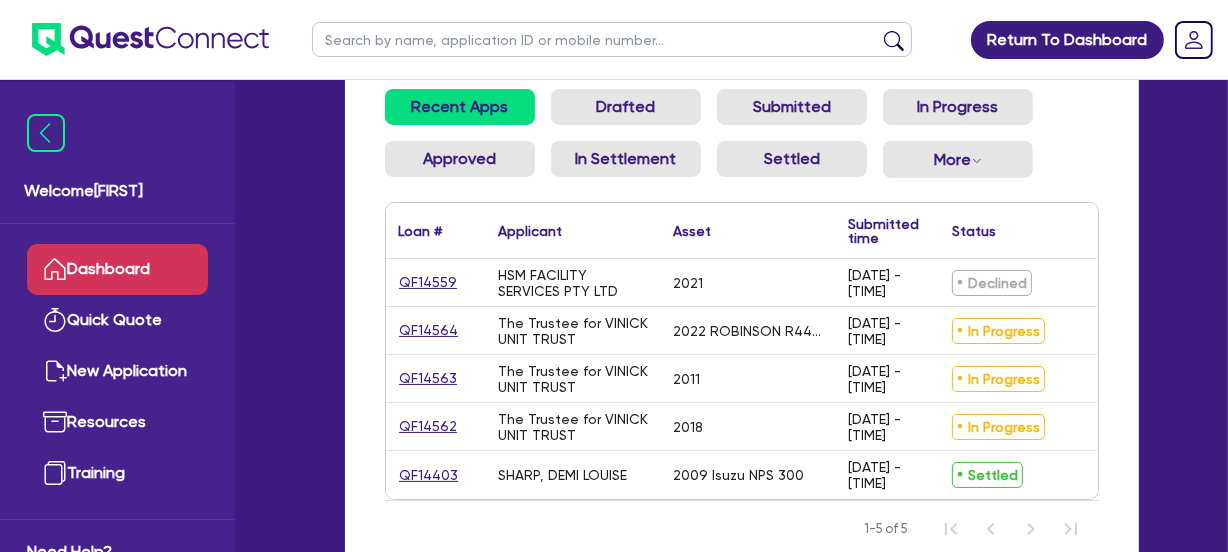 scroll, scrollTop: 181, scrollLeft: 0, axis: vertical 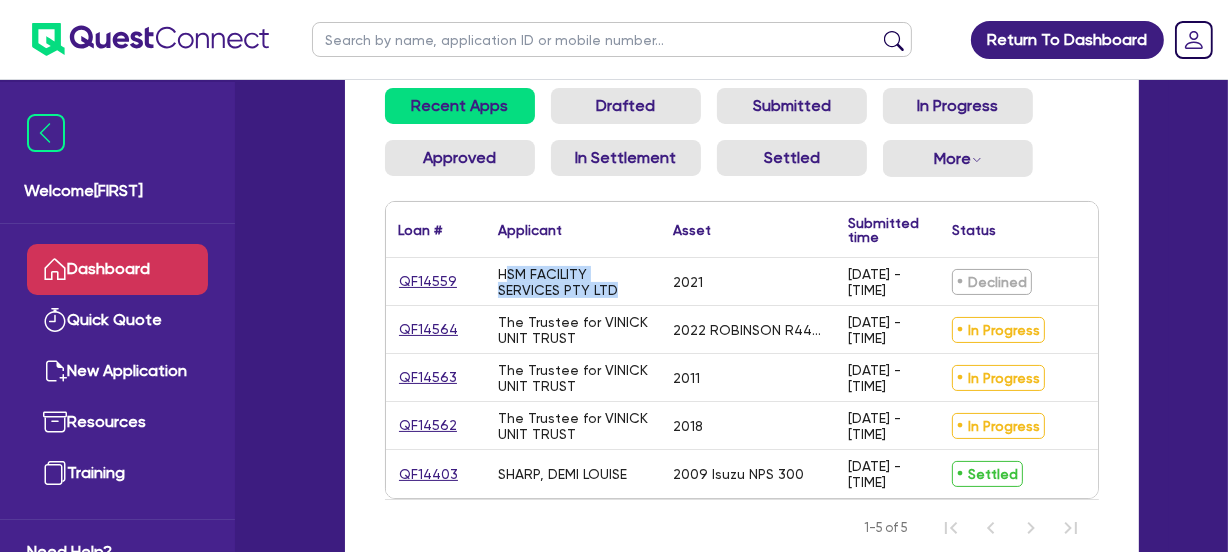 drag, startPoint x: 528, startPoint y: 270, endPoint x: 653, endPoint y: 290, distance: 126.58989 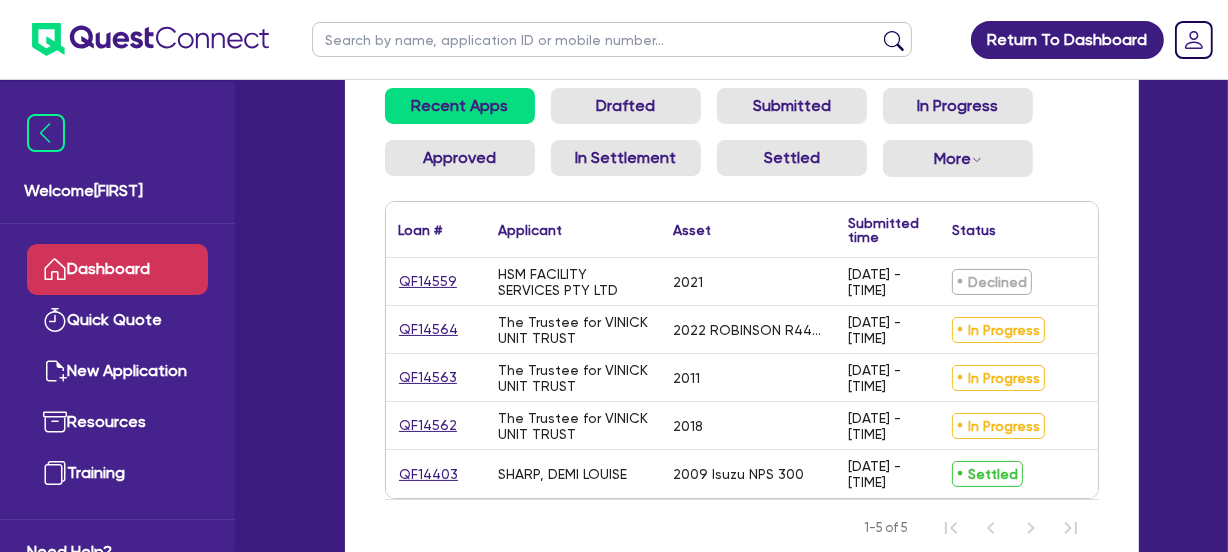 click on "Declined" at bounding box center (992, 282) 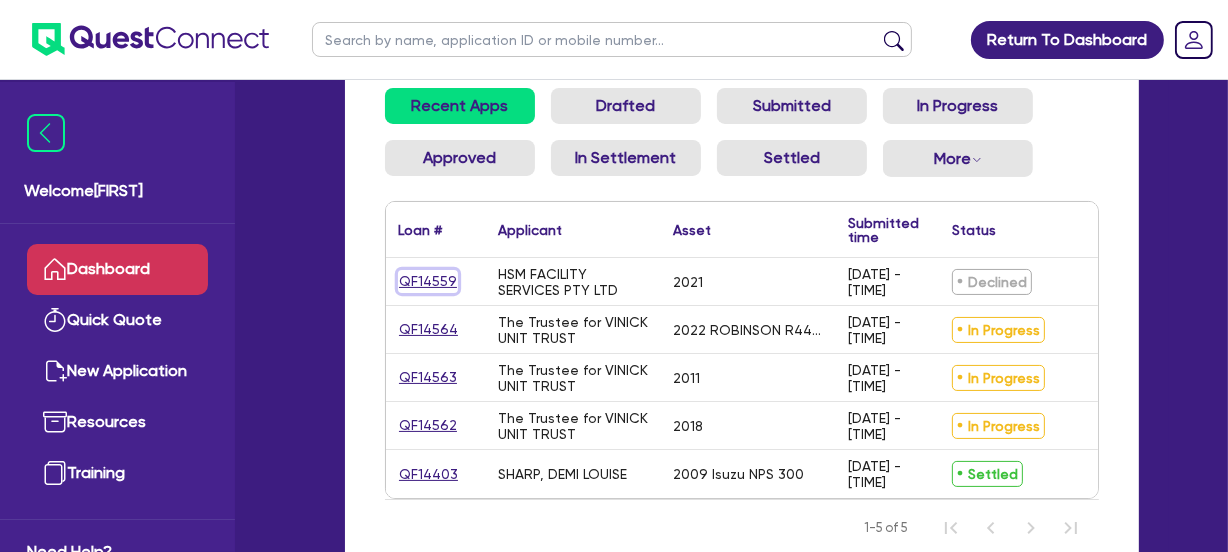 click on "QF14559" at bounding box center [428, 281] 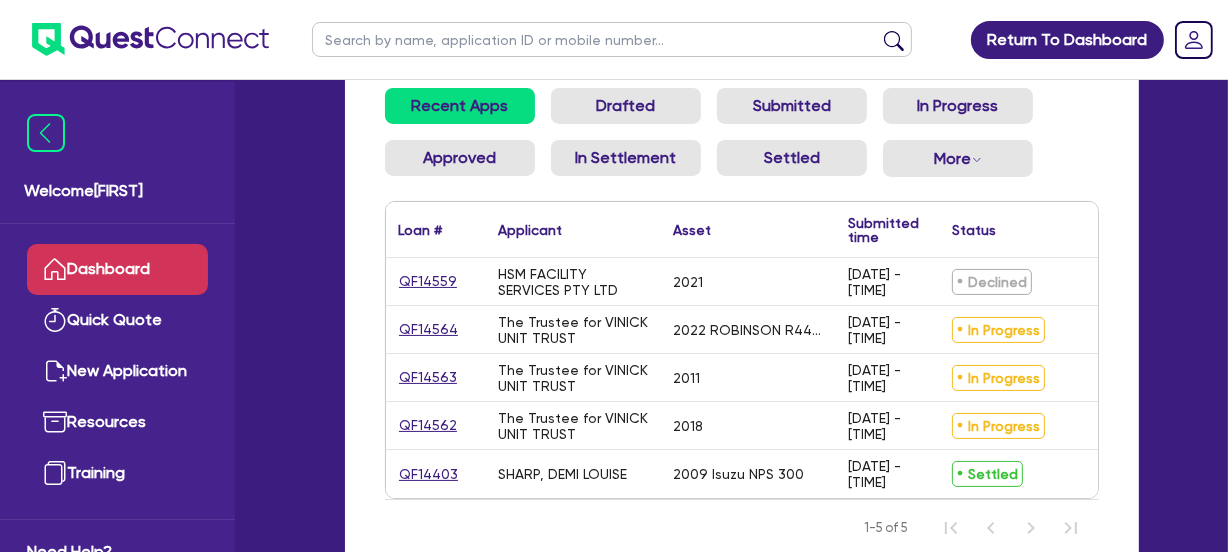 scroll, scrollTop: 0, scrollLeft: 0, axis: both 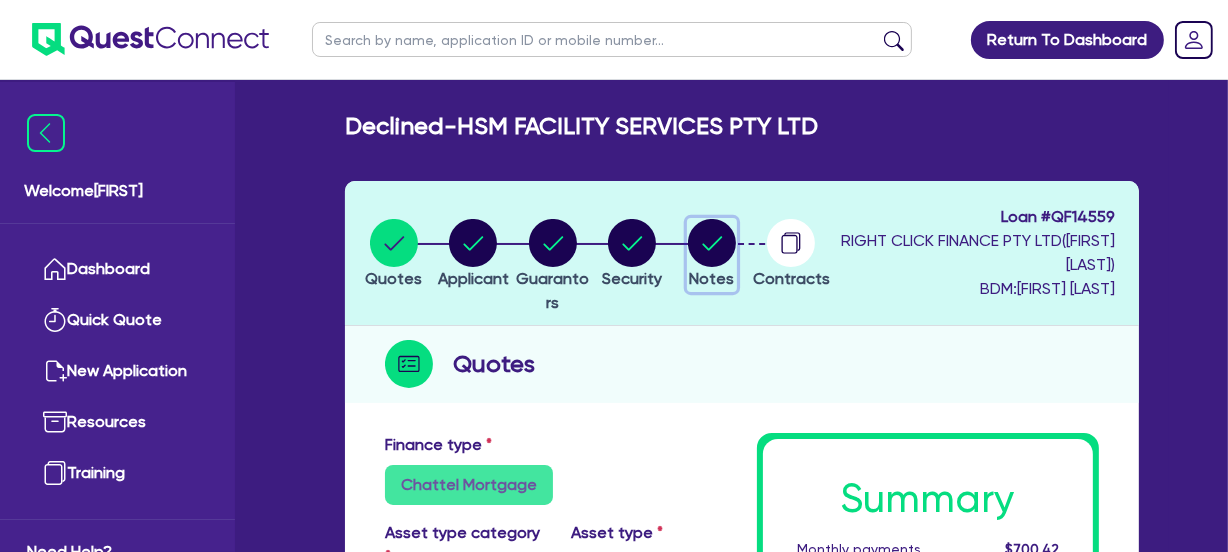 click at bounding box center (712, 243) 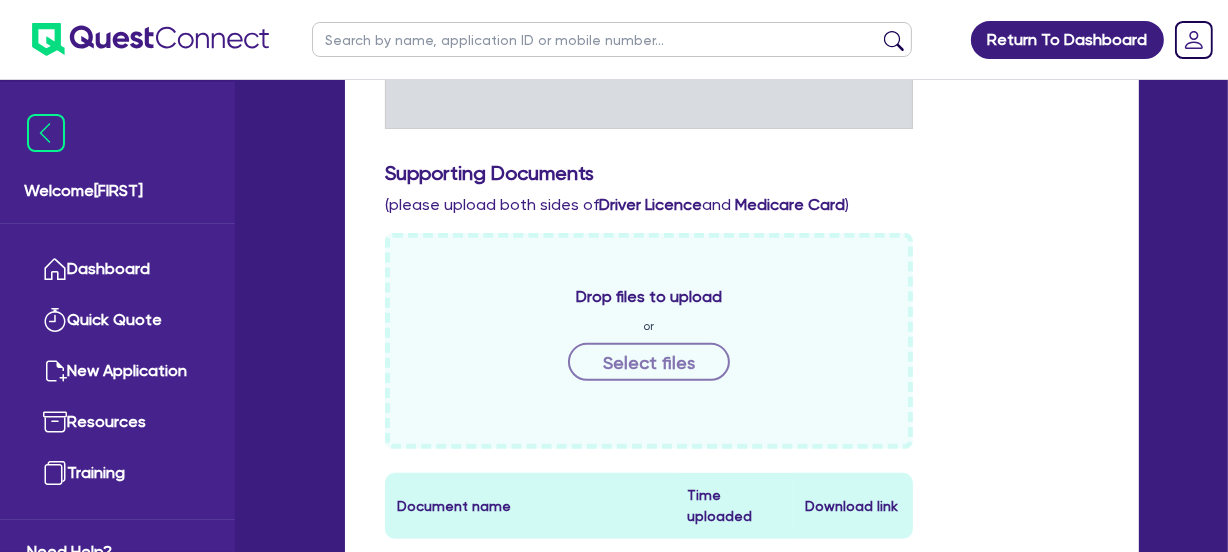 scroll, scrollTop: 454, scrollLeft: 0, axis: vertical 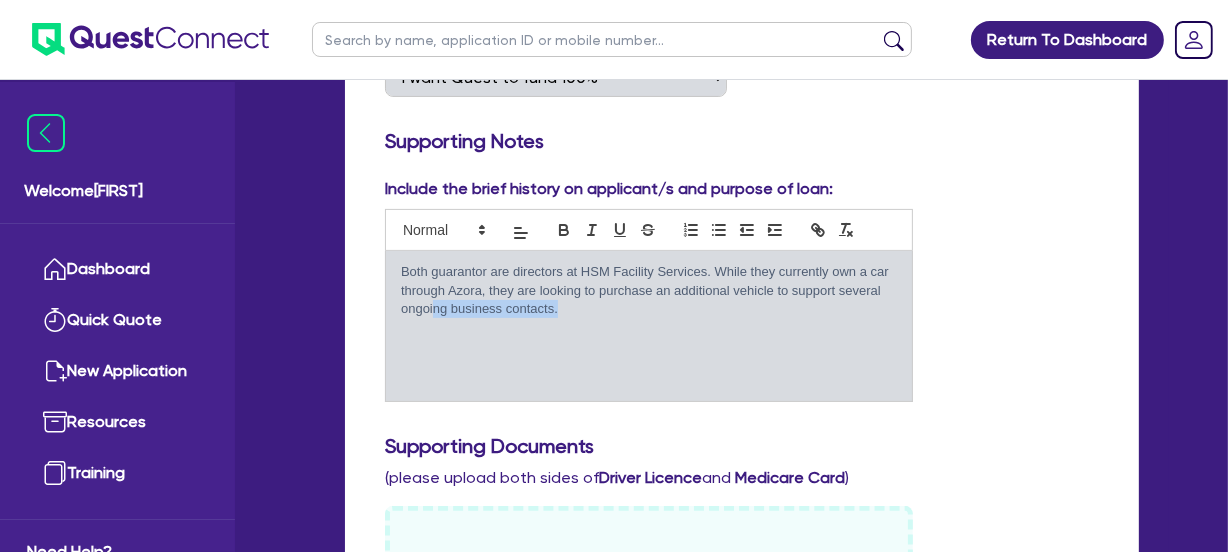 drag, startPoint x: 434, startPoint y: 305, endPoint x: 652, endPoint y: 310, distance: 218.05733 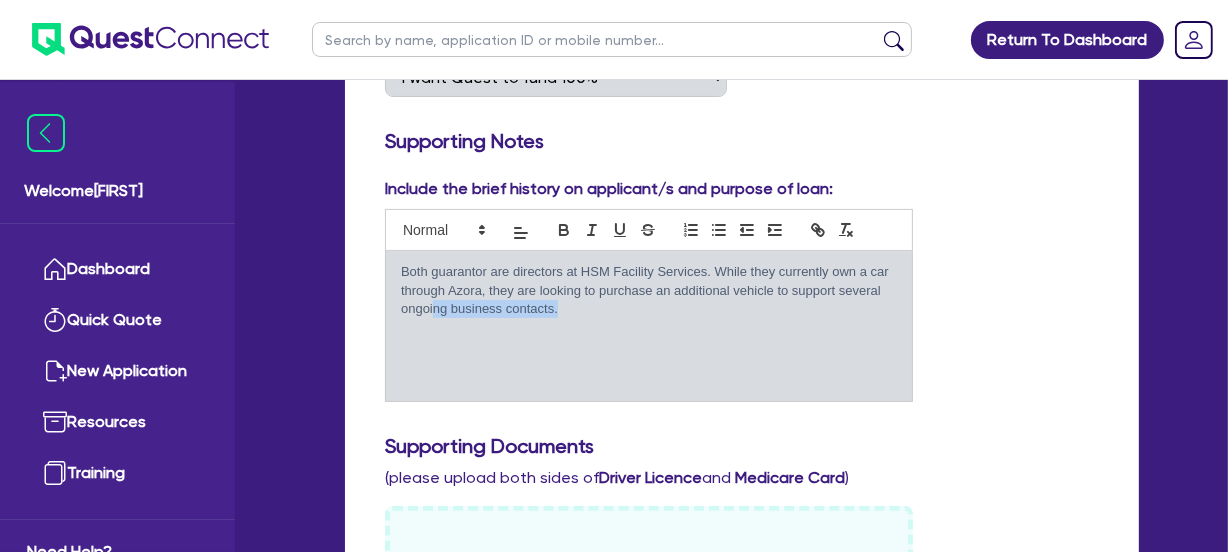 click on "Both guarantor are directors at HSM Facility Services. While they currently own a car through Azora, they are looking to purchase an additional vehicle to support several ongoing business contacts." at bounding box center [649, 290] 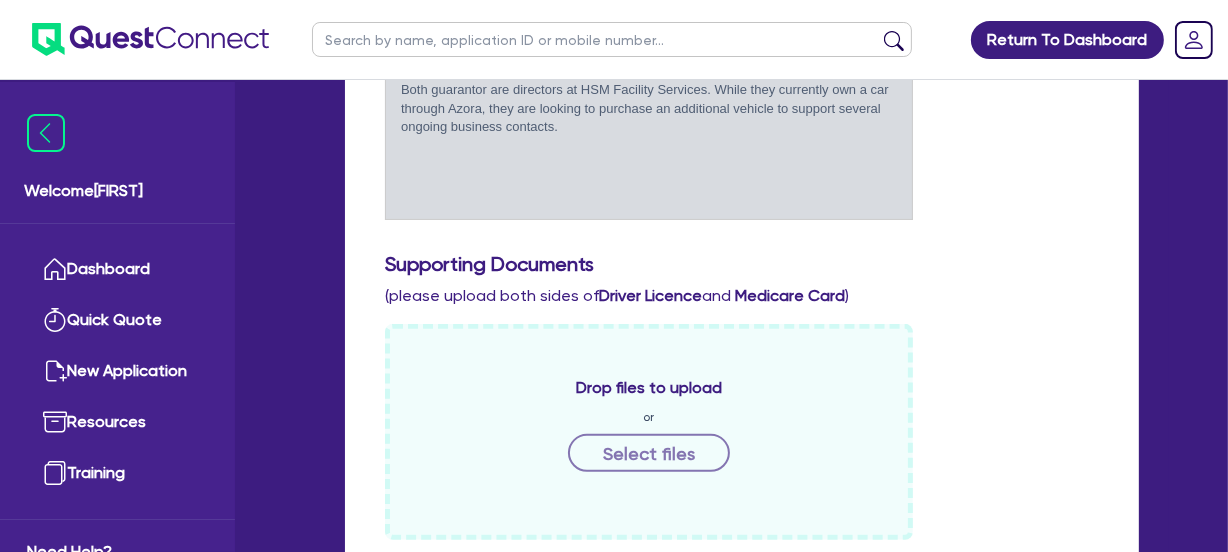 scroll, scrollTop: 545, scrollLeft: 0, axis: vertical 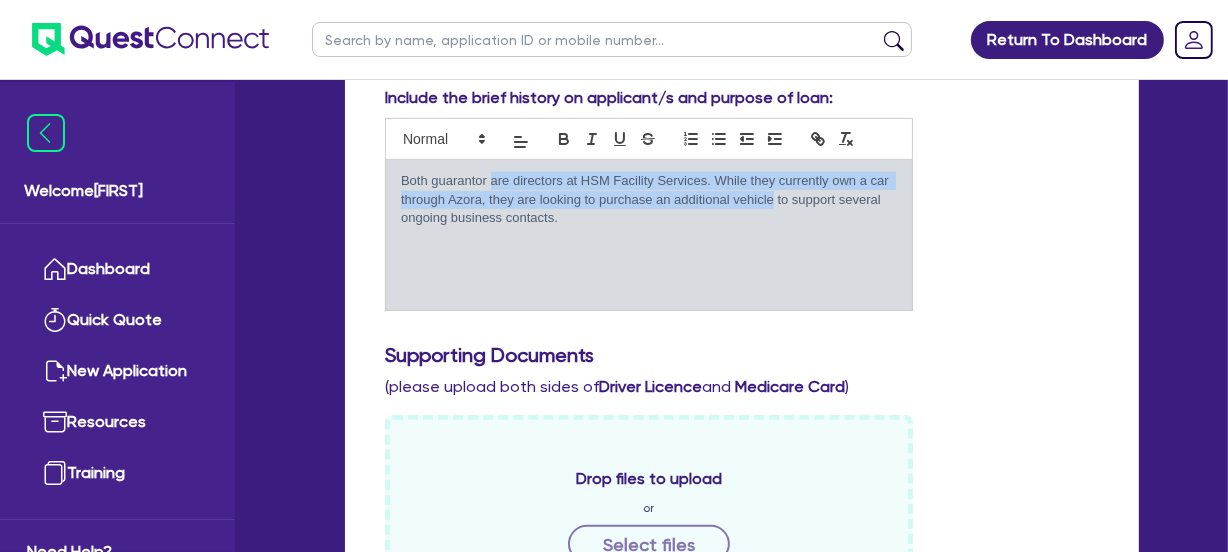 drag, startPoint x: 490, startPoint y: 189, endPoint x: 770, endPoint y: 208, distance: 280.6439 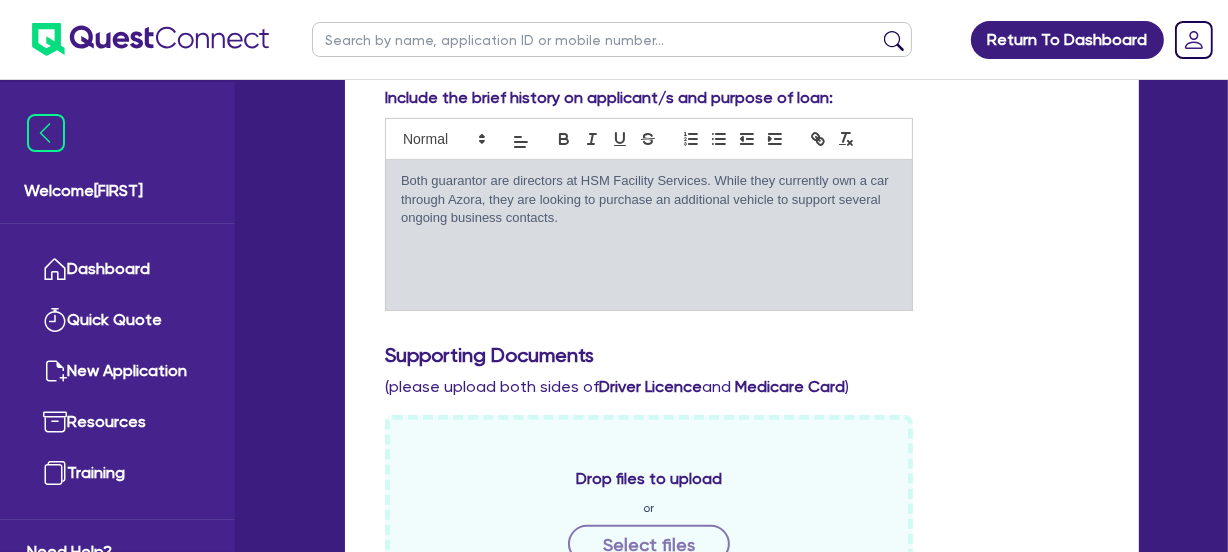 click on "Both guarantor are directors at HSM Facility Services. While they currently own a car through Azora, they are looking to purchase an additional vehicle to support several ongoing business contacts." at bounding box center (649, 199) 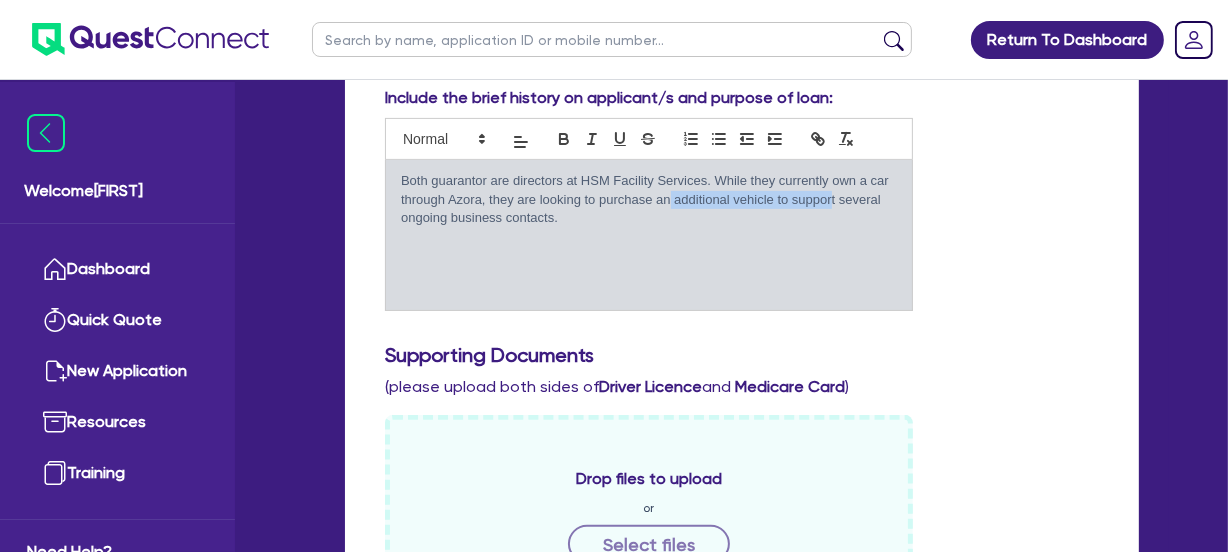 drag, startPoint x: 726, startPoint y: 207, endPoint x: 839, endPoint y: 207, distance: 113 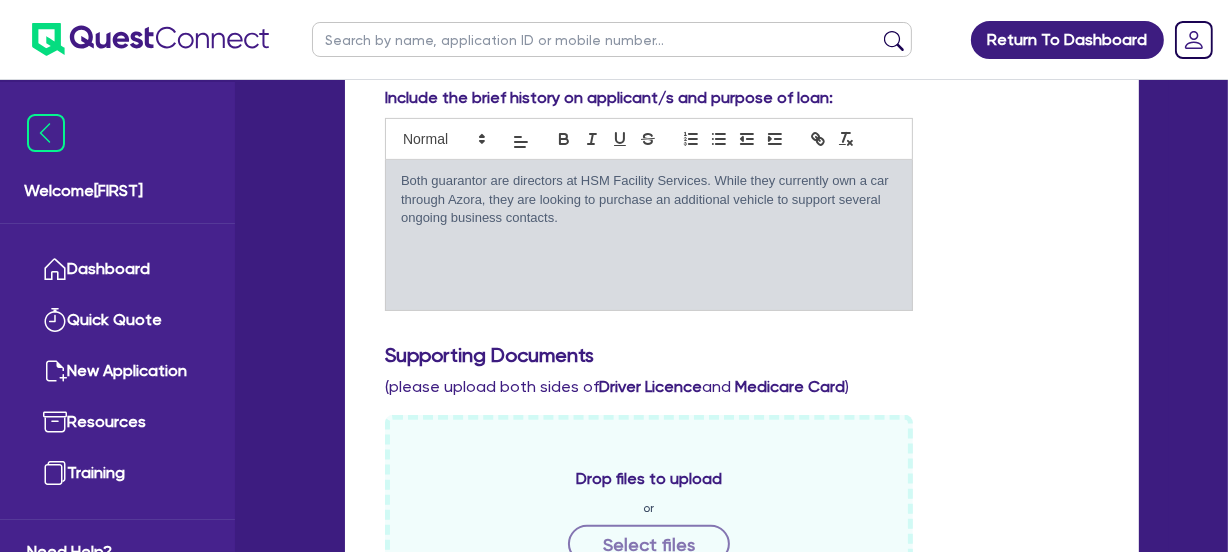 drag, startPoint x: 741, startPoint y: 209, endPoint x: 592, endPoint y: 215, distance: 149.12076 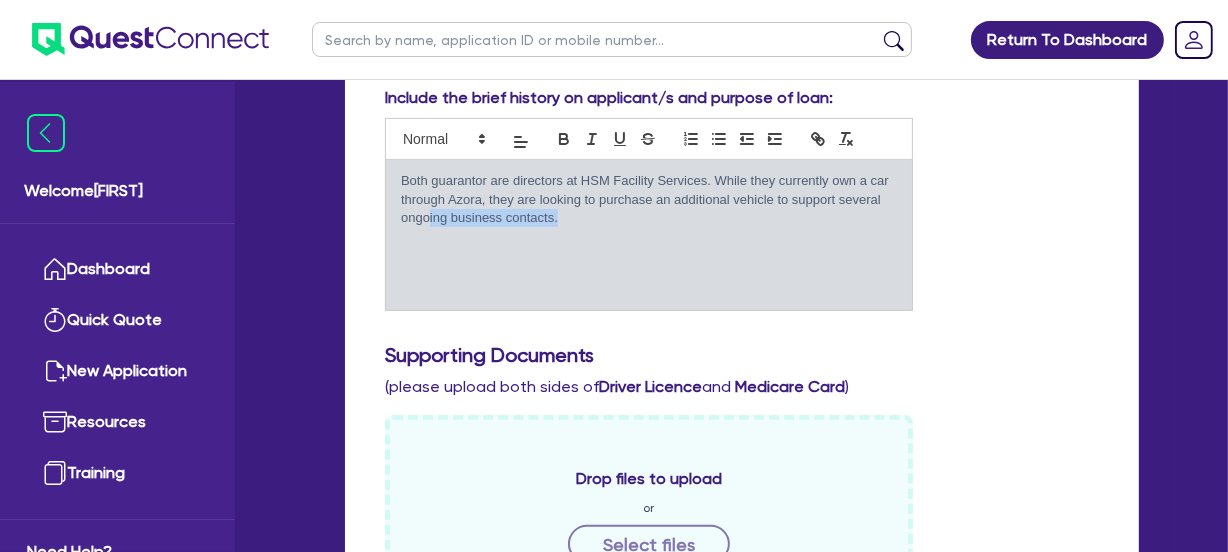drag, startPoint x: 444, startPoint y: 220, endPoint x: 657, endPoint y: 220, distance: 213 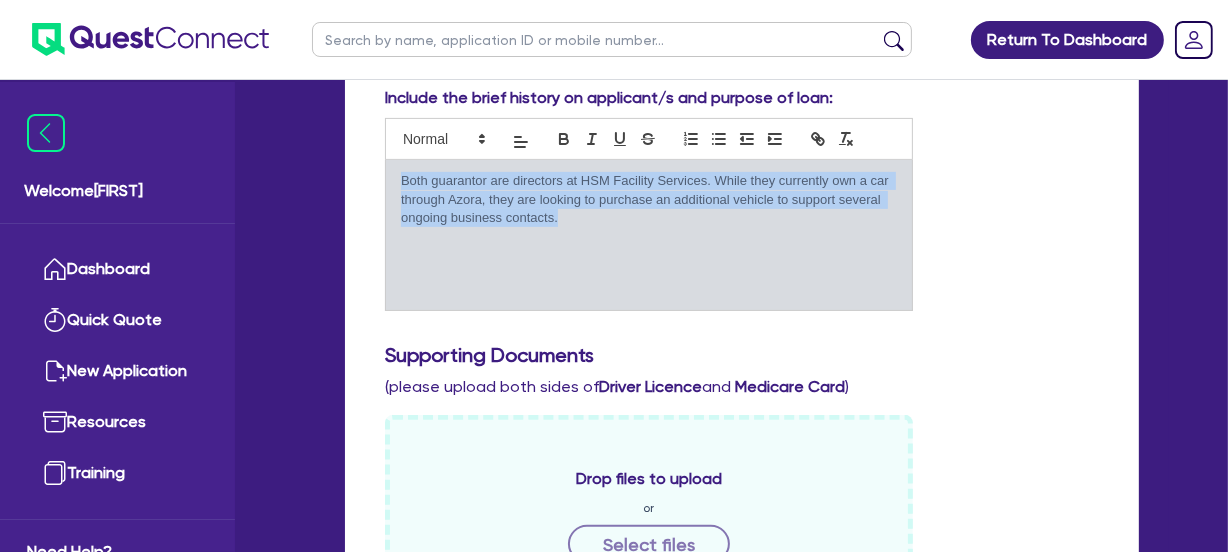 drag, startPoint x: 620, startPoint y: 214, endPoint x: 395, endPoint y: 208, distance: 225.07999 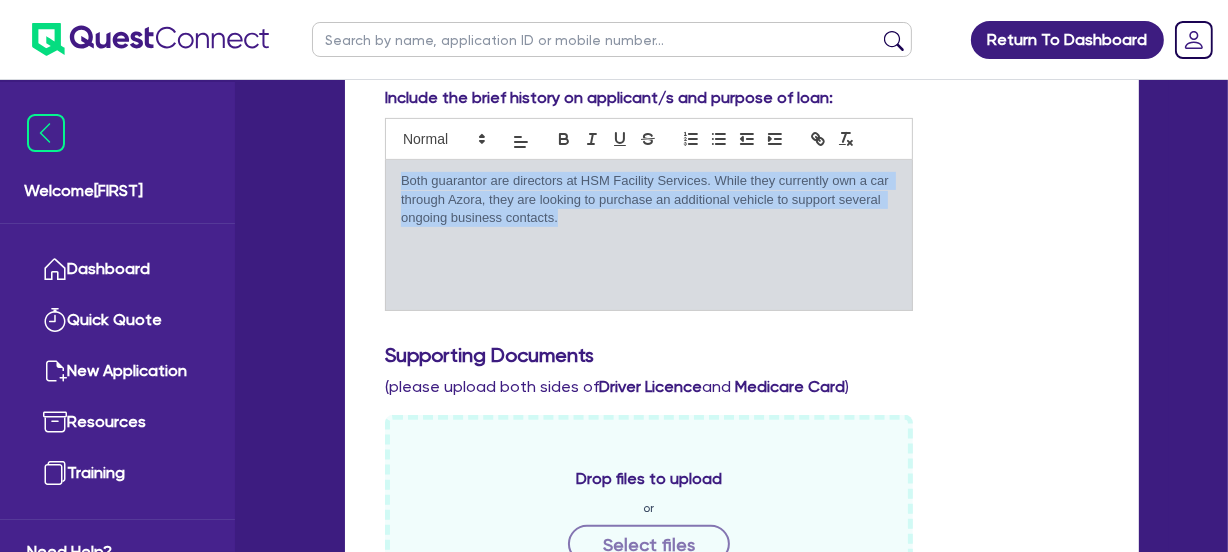 drag, startPoint x: 564, startPoint y: 214, endPoint x: 394, endPoint y: 184, distance: 172.62677 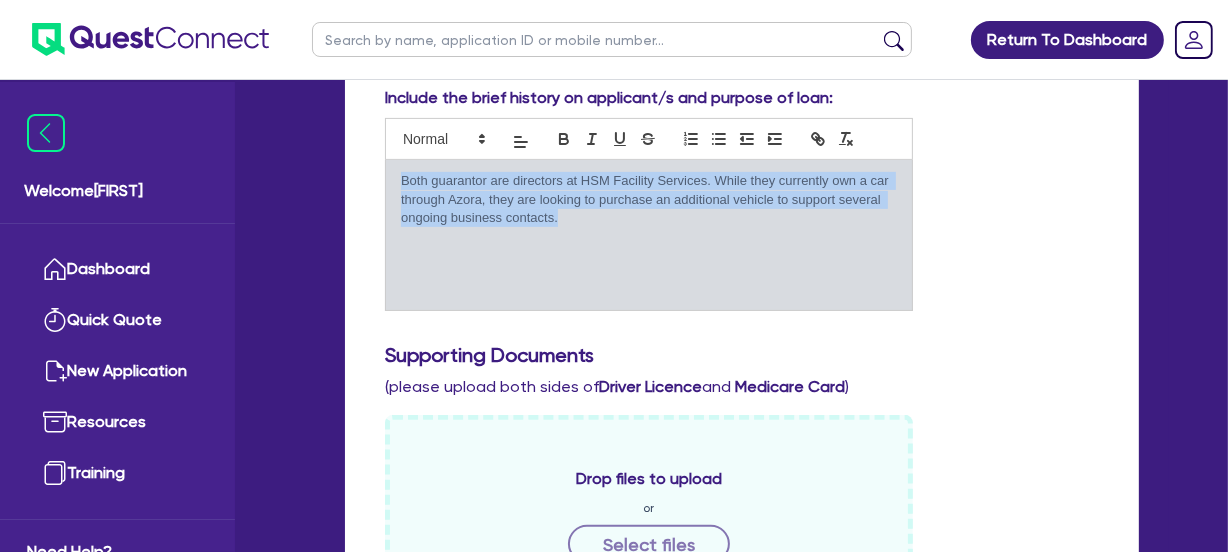click on "Both guarantor are directors at HSM Facility Services. While they currently own a car through Azora, they are looking to purchase an additional vehicle to support several ongoing business contacts." at bounding box center [649, 235] 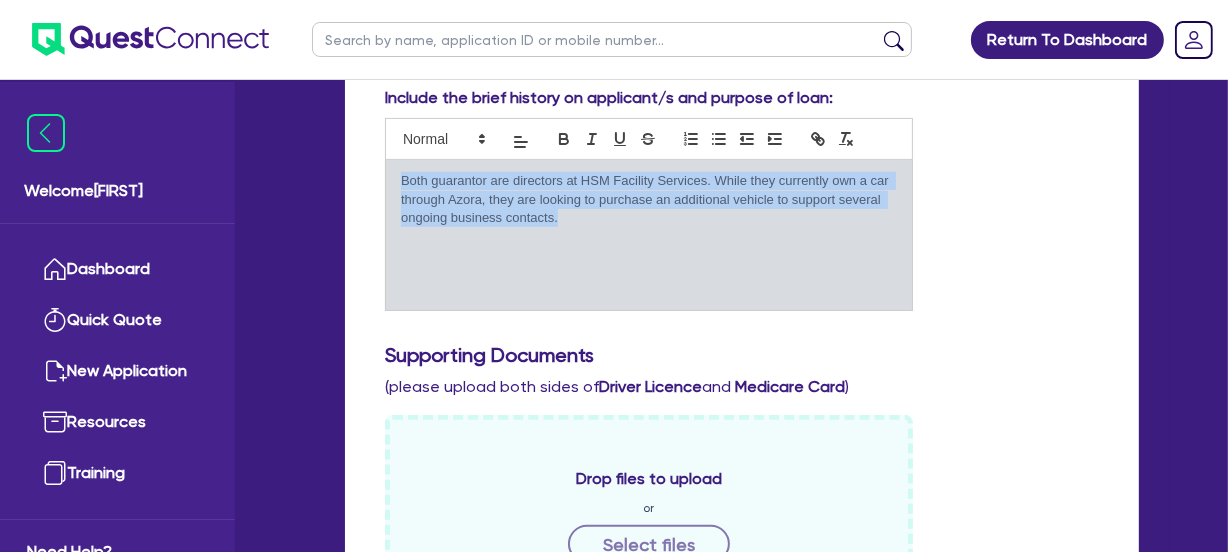 drag, startPoint x: 570, startPoint y: 225, endPoint x: 361, endPoint y: 177, distance: 214.44113 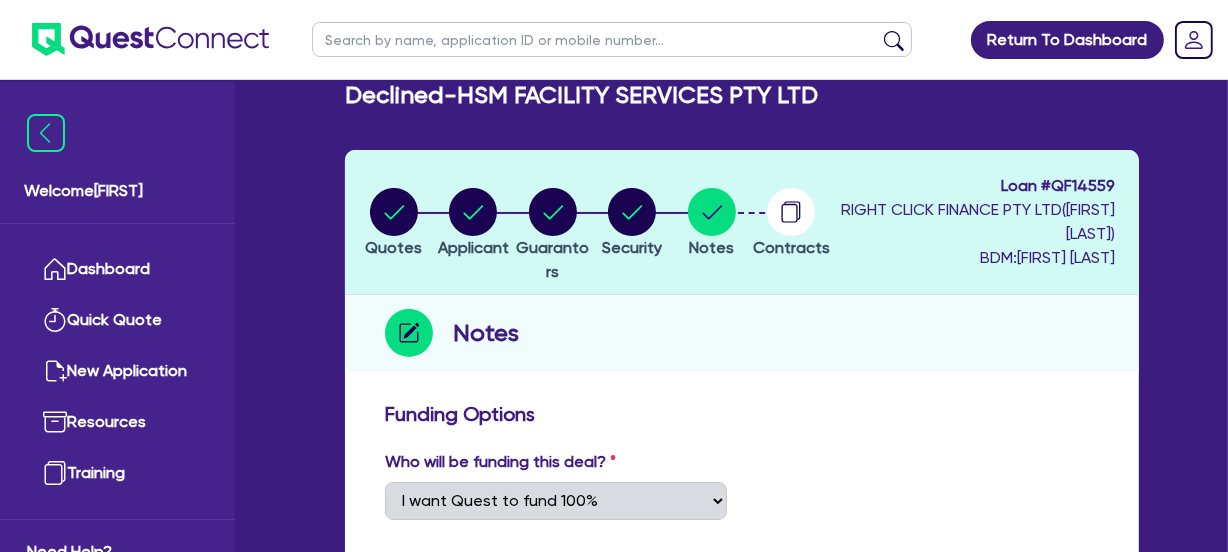 scroll, scrollTop: 0, scrollLeft: 0, axis: both 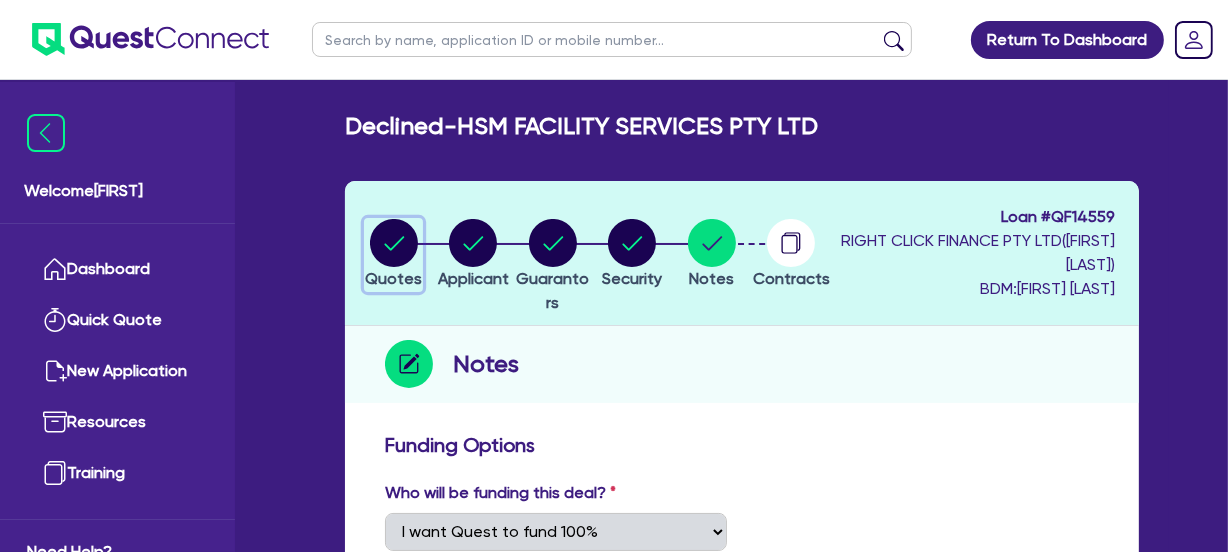 click at bounding box center [394, 243] 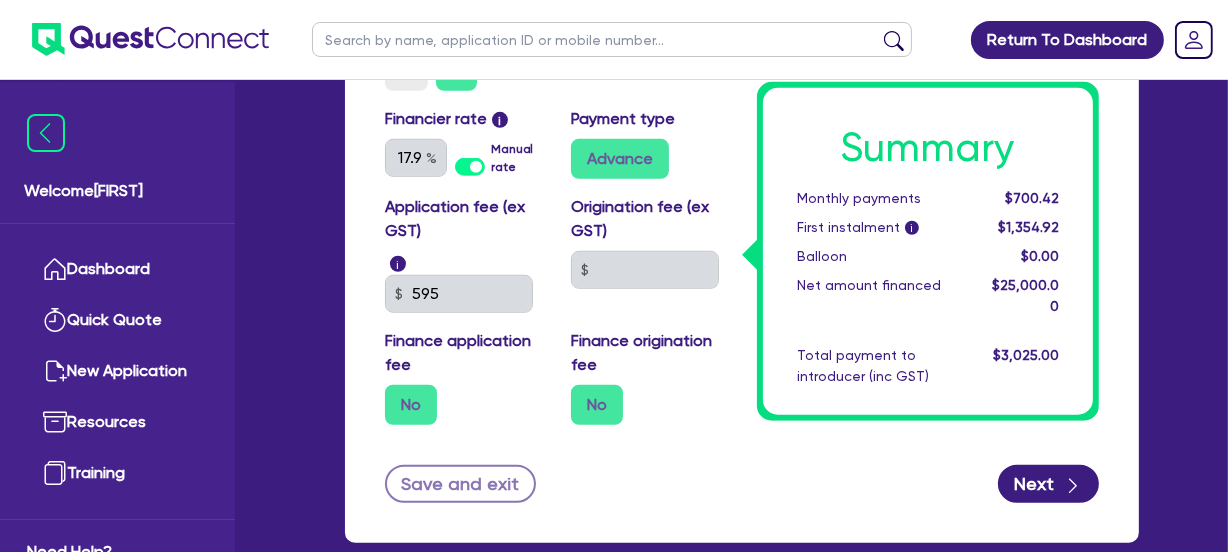 scroll, scrollTop: 1409, scrollLeft: 0, axis: vertical 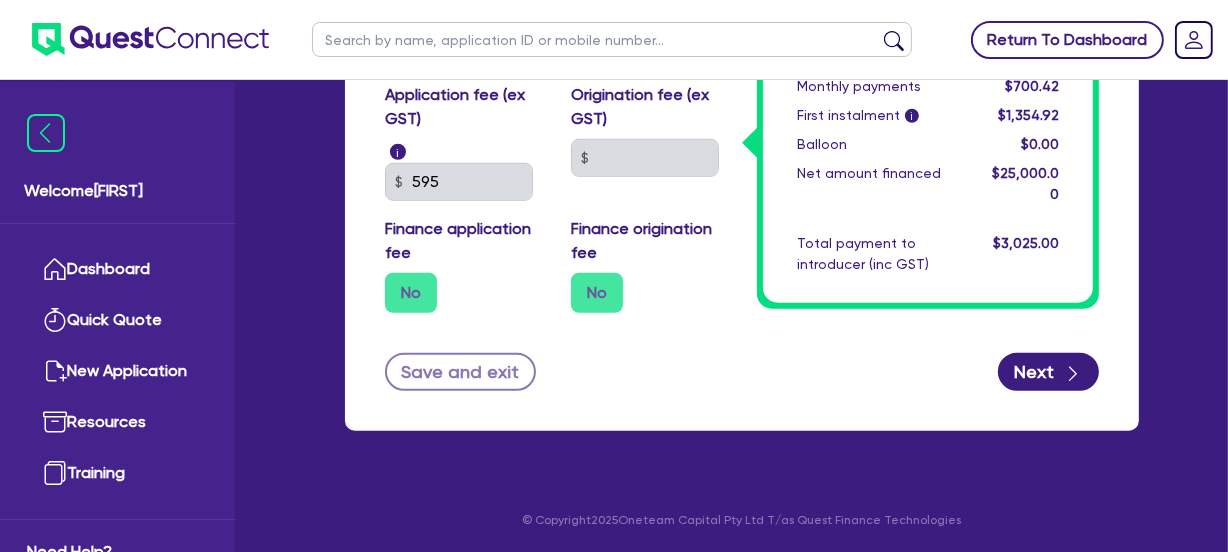 click on "Return To Dashboard" at bounding box center (1067, 40) 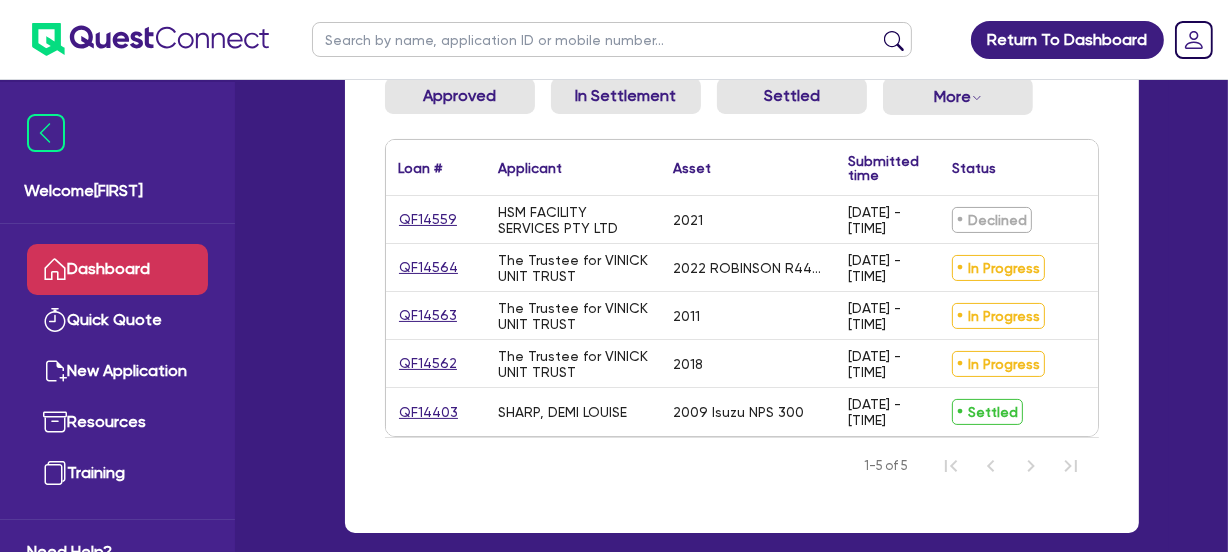 scroll, scrollTop: 261, scrollLeft: 0, axis: vertical 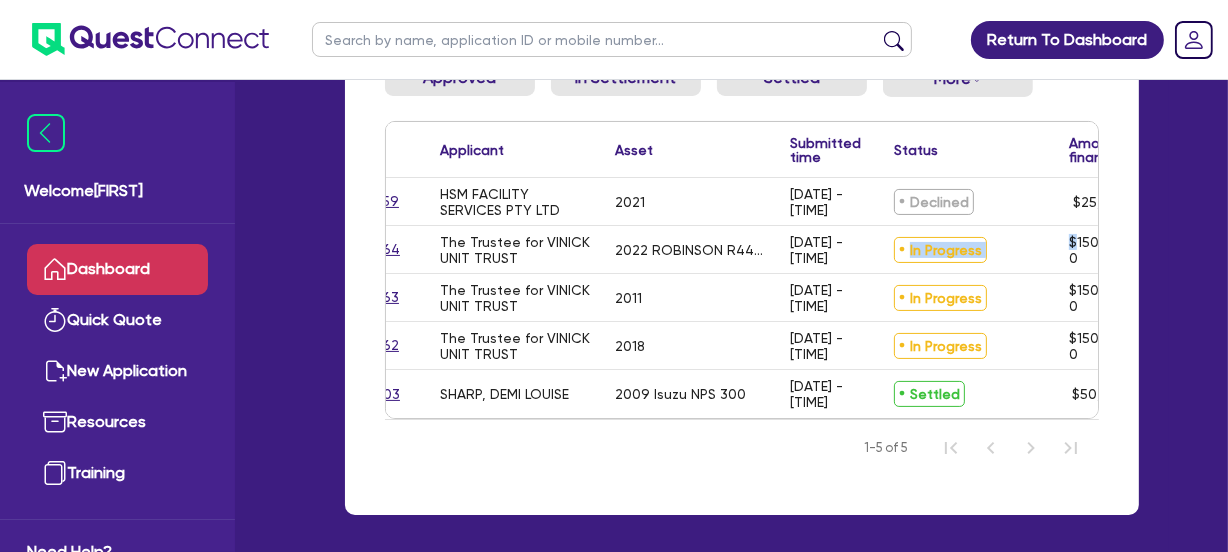 drag, startPoint x: 965, startPoint y: 244, endPoint x: 1087, endPoint y: 245, distance: 122.0041 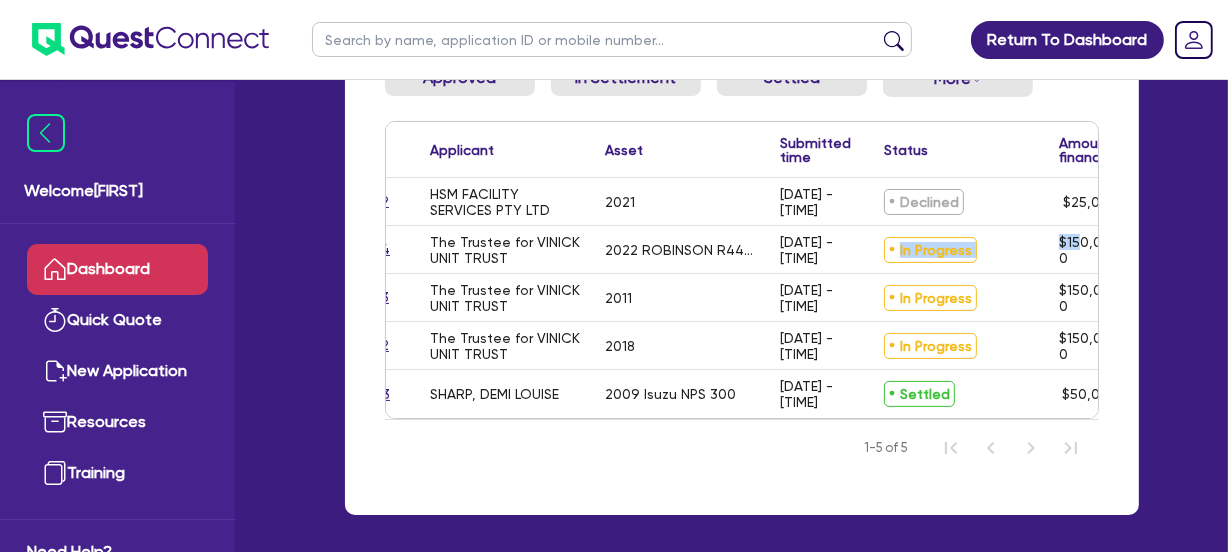 scroll, scrollTop: 0, scrollLeft: 0, axis: both 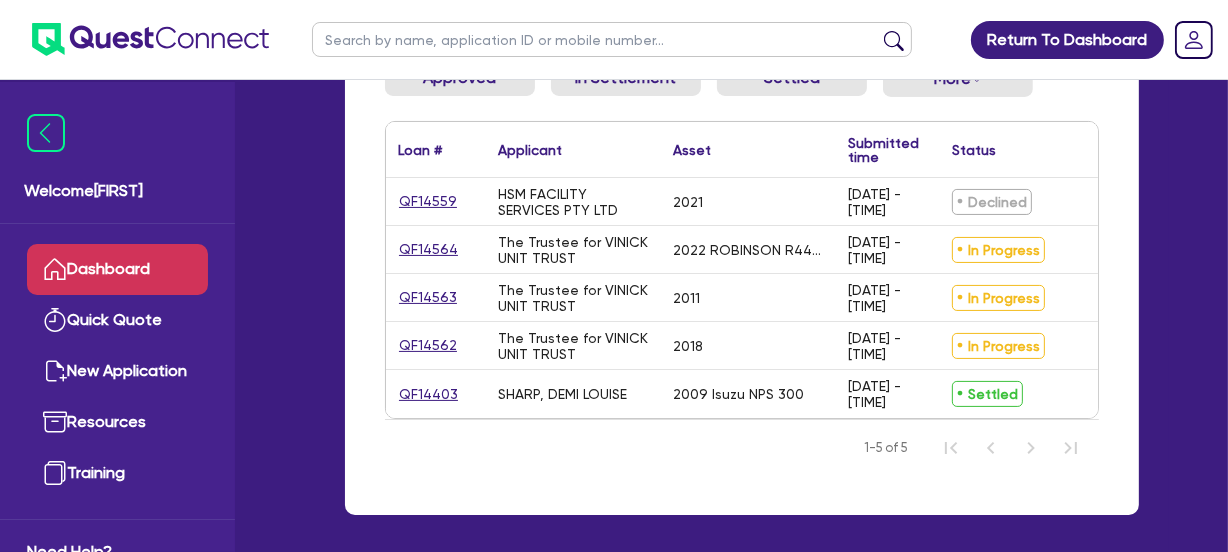 click on "2011" at bounding box center [748, 297] 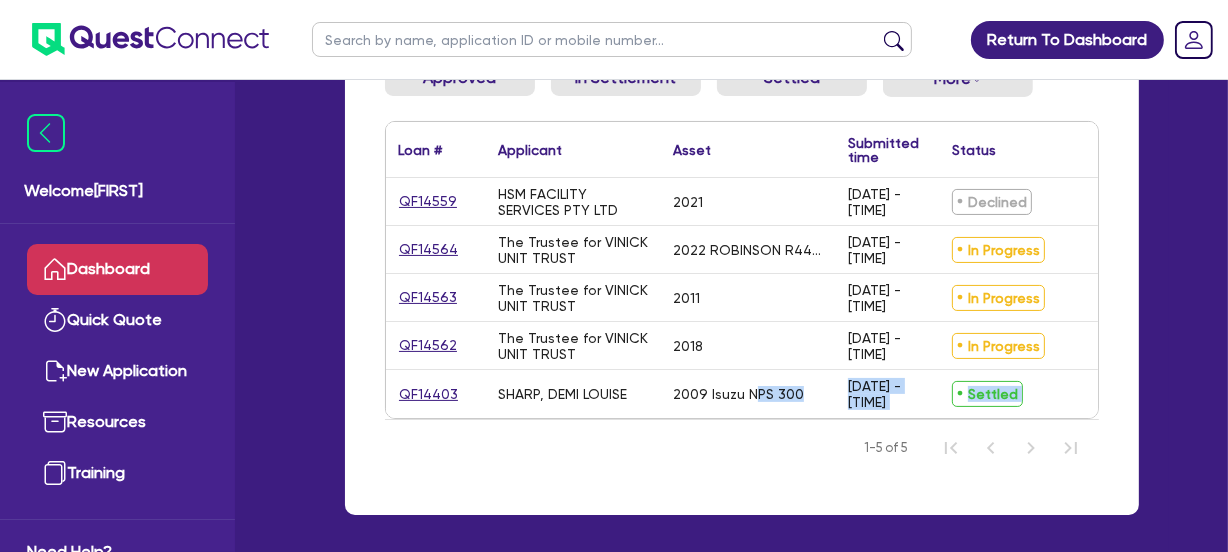 drag, startPoint x: 757, startPoint y: 416, endPoint x: 1023, endPoint y: 437, distance: 266.82767 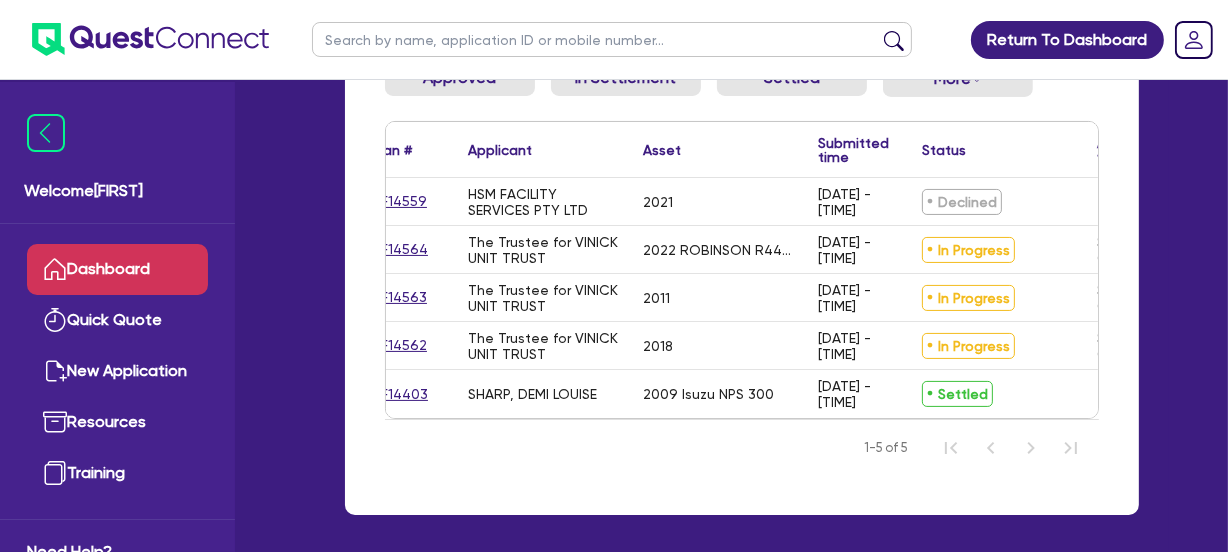 scroll, scrollTop: 0, scrollLeft: 0, axis: both 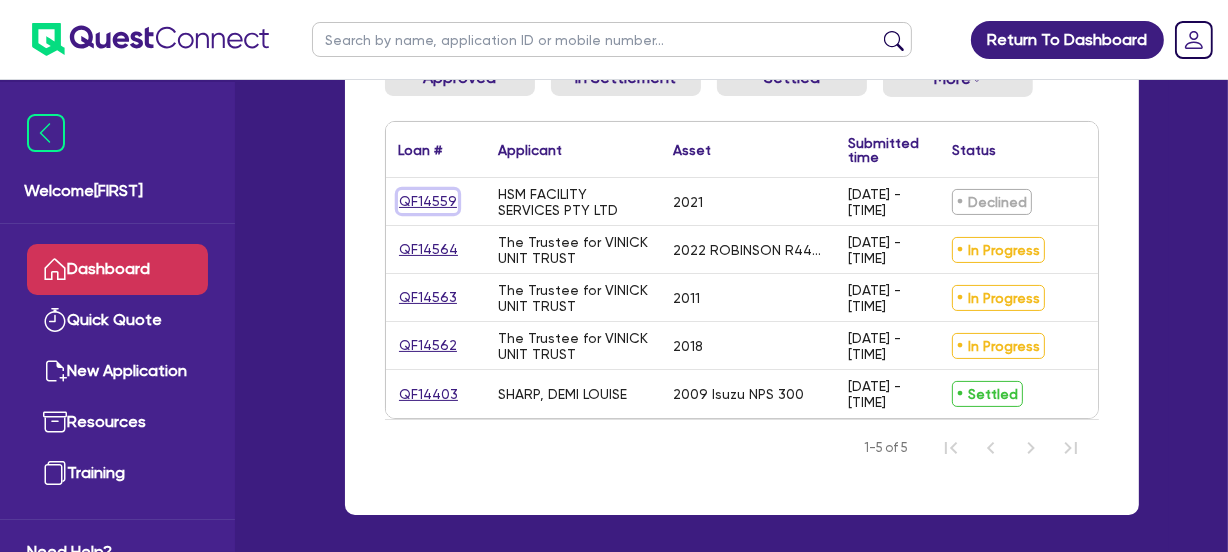 click on "QF14559" at bounding box center [428, 201] 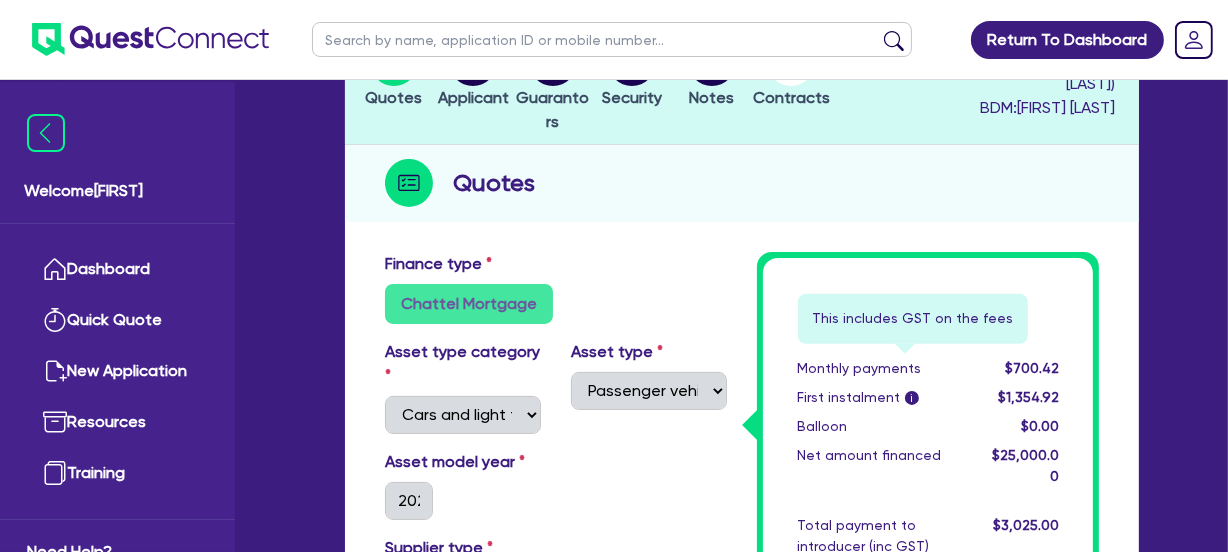 scroll, scrollTop: 272, scrollLeft: 0, axis: vertical 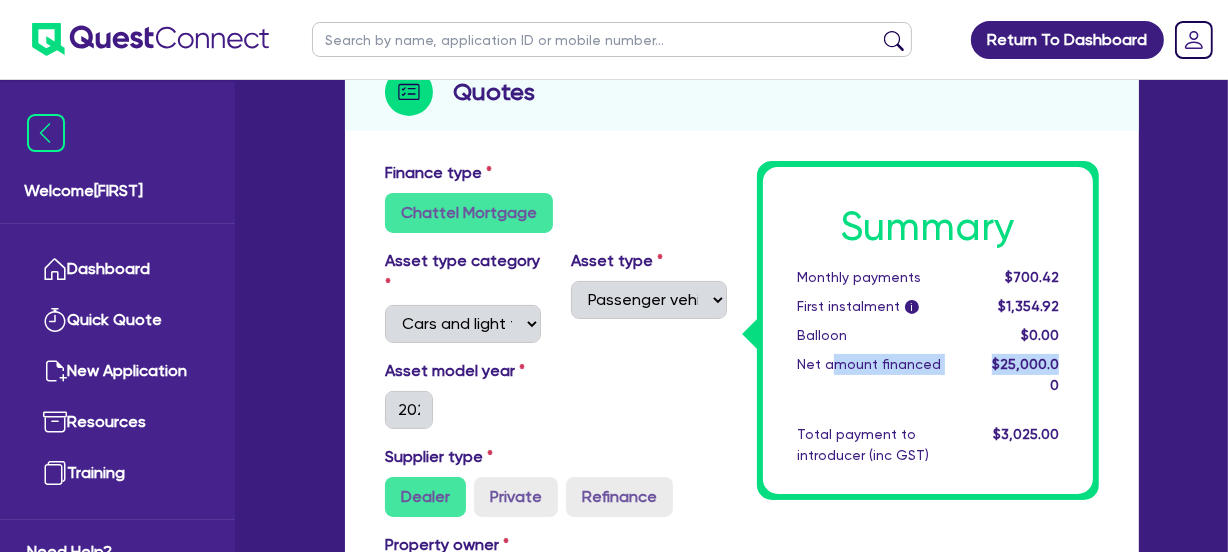 drag, startPoint x: 838, startPoint y: 366, endPoint x: 1093, endPoint y: 363, distance: 255.01764 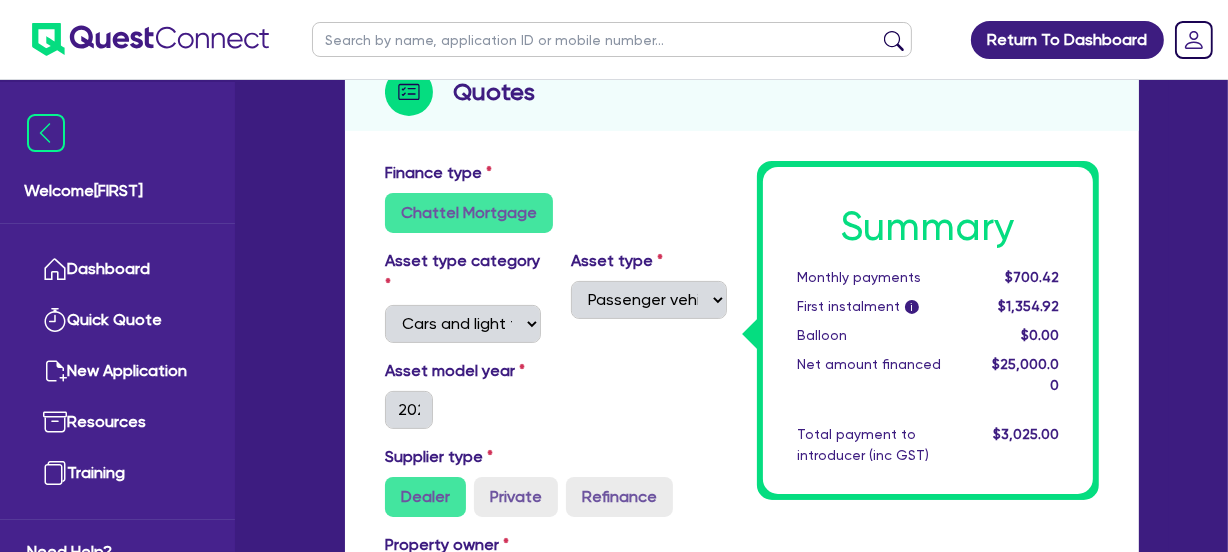 click on "Finance type Chattel Mortgage Asset type category Select Cars and light trucks Primary assets Secondary assets Tertiary assets Asset type Select Passenger vehicles Vans and utes Light trucks up to 4.5 tonne Asset model year 2021 Supplier type Dealer Private Refinance Property owner Yes No Quote Purchase price 25,000 Cash deposit Trade in Payout amount Balloon Brokerage (ex GST) 11 2,750 Term (years) 1 2 3 4 5 Payment cycle Monthly Financier rate i 17.95   Manual rate Payment type Advance Application fee (ex GST) i 595 Origination fee (ex GST) Finance application fee No Finance origination fee No Summary Monthly   payments $700.42 First instalment i $1,354.92 Balloon $0.00 Net amount financed $25,000.00 Total payment to introducer (inc GST) $3,025.00 Save and exit Next" at bounding box center (742, 859) 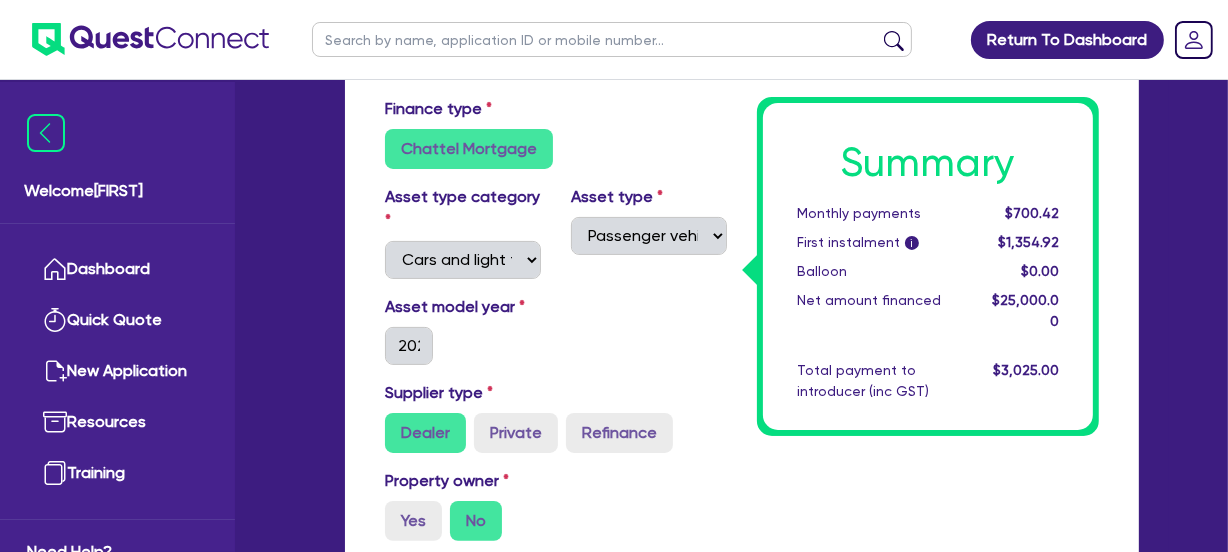 scroll, scrollTop: 363, scrollLeft: 0, axis: vertical 